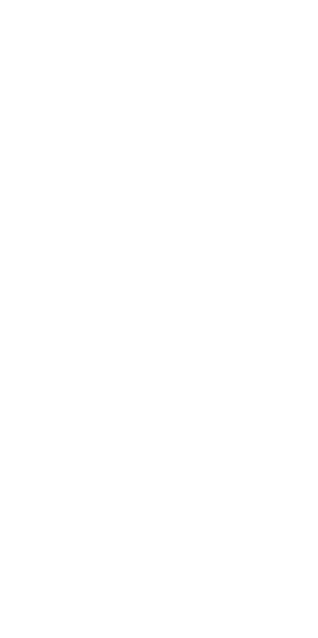 scroll, scrollTop: 0, scrollLeft: 0, axis: both 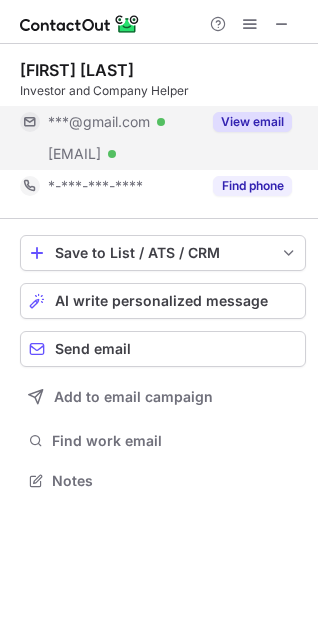 click on "View email" at bounding box center (252, 122) 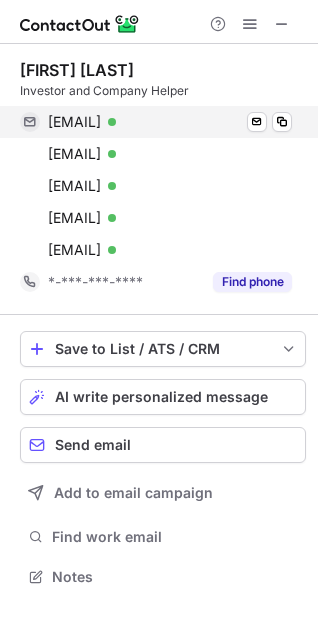 scroll, scrollTop: 10, scrollLeft: 10, axis: both 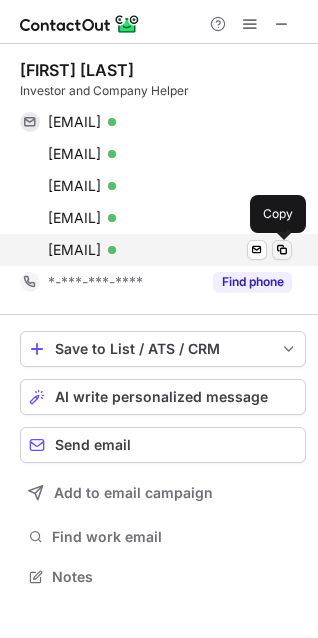 click at bounding box center (282, 250) 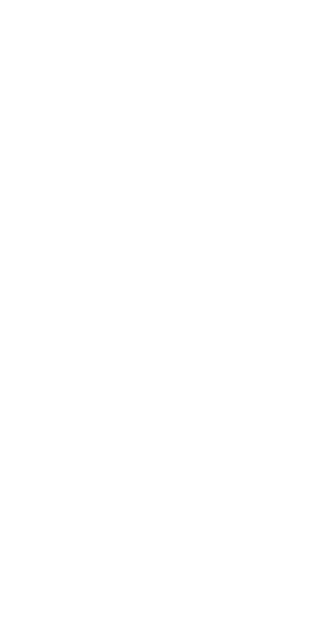 scroll, scrollTop: 0, scrollLeft: 0, axis: both 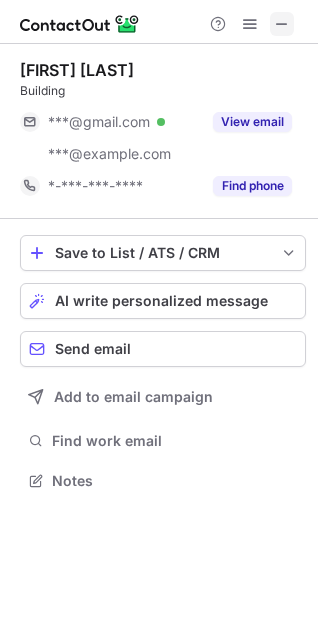 click at bounding box center (282, 24) 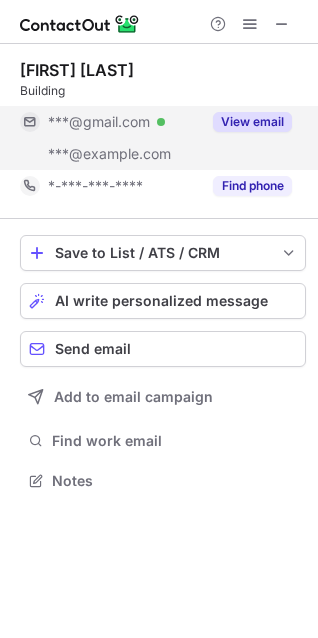 click on "View email" at bounding box center [252, 122] 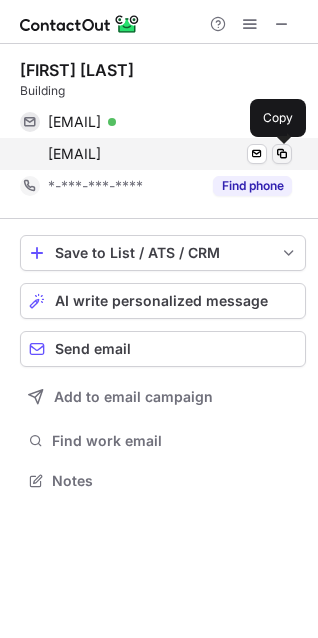 click at bounding box center [282, 154] 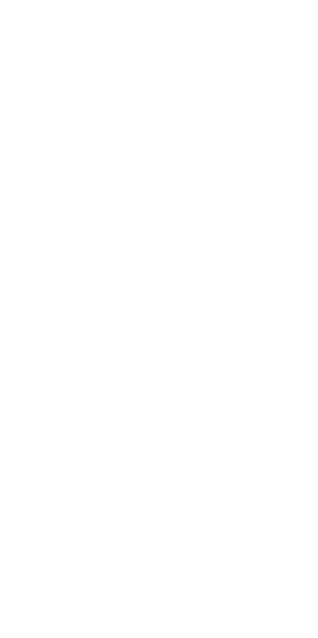 scroll, scrollTop: 0, scrollLeft: 0, axis: both 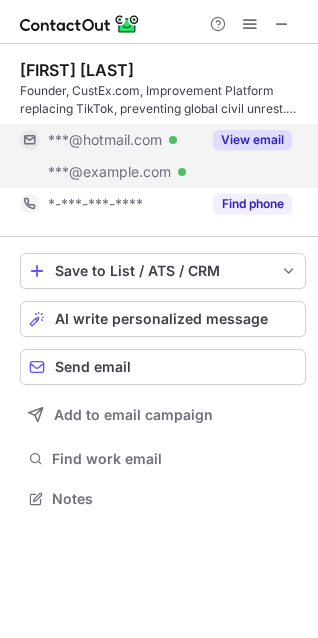 click on "View email" at bounding box center (252, 140) 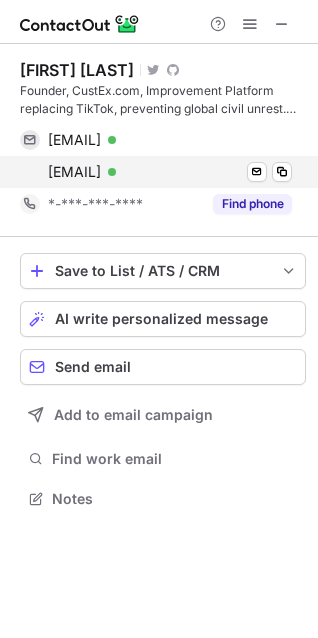 click on "dcurran@custex.com" at bounding box center (74, 172) 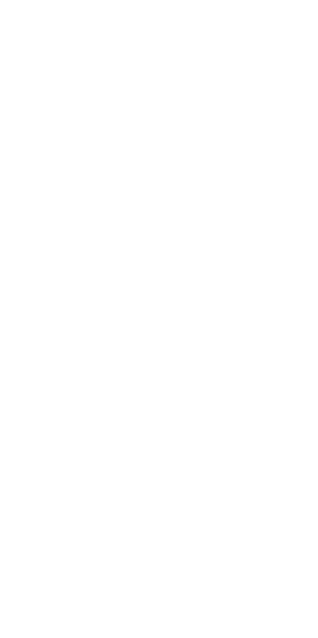 scroll, scrollTop: 0, scrollLeft: 0, axis: both 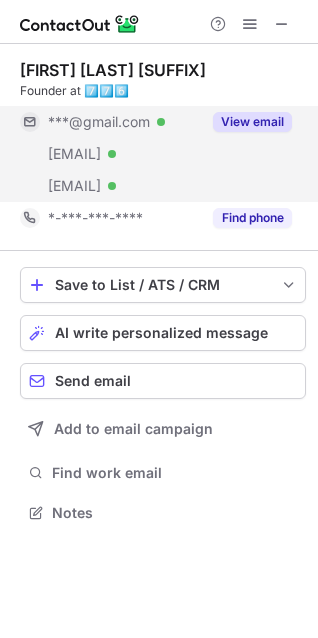 click on "View email" at bounding box center (252, 122) 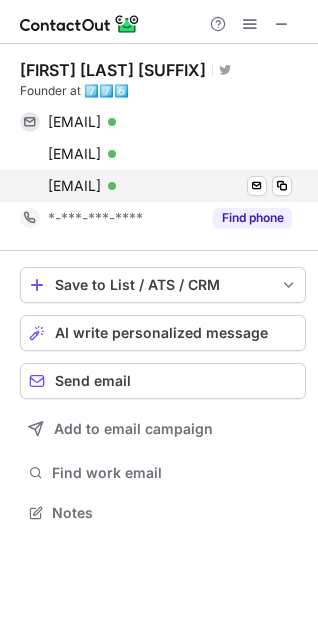 click on "[EMAIL]" at bounding box center (74, 186) 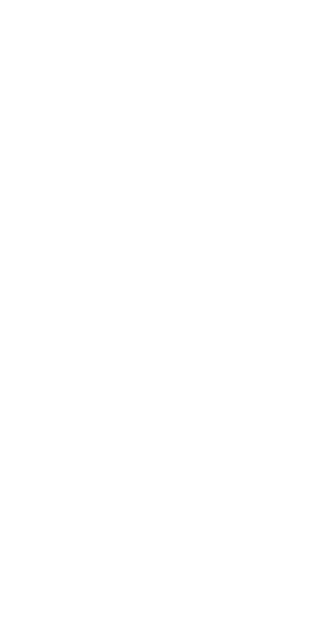 scroll, scrollTop: 0, scrollLeft: 0, axis: both 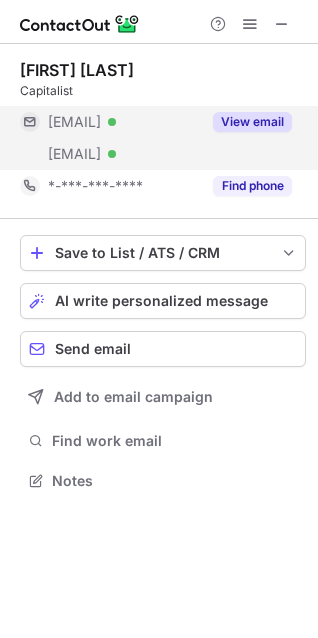 click on "View email" at bounding box center [252, 122] 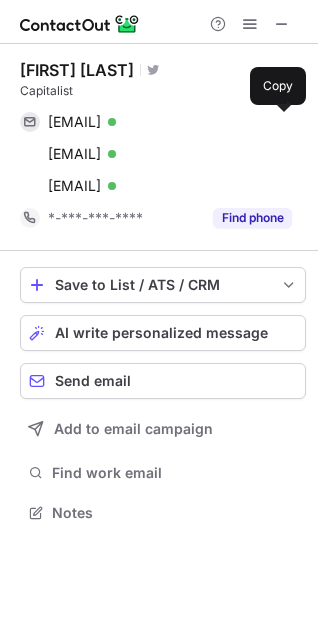 scroll, scrollTop: 10, scrollLeft: 10, axis: both 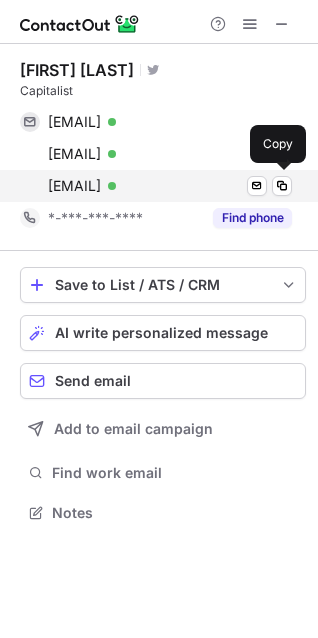 click on "scott@memyard.com Verified" at bounding box center [170, 186] 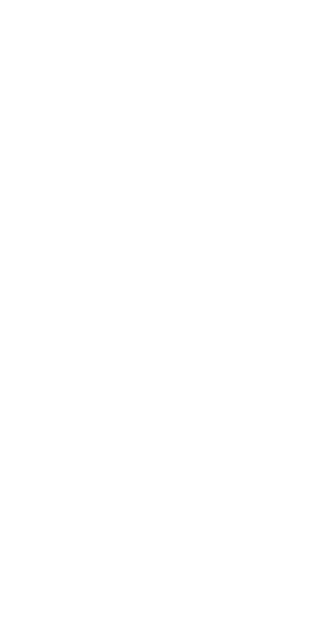 scroll, scrollTop: 0, scrollLeft: 0, axis: both 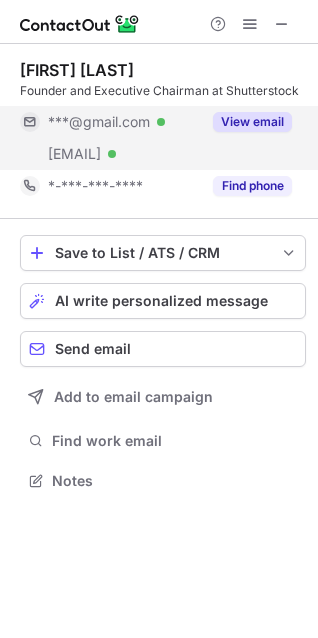 click on "View email" at bounding box center [252, 122] 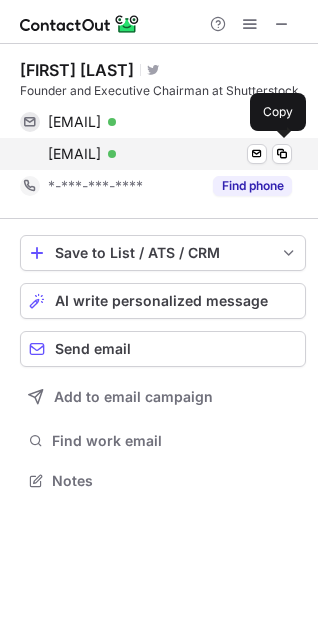 click on "[EMAIL]" at bounding box center [74, 154] 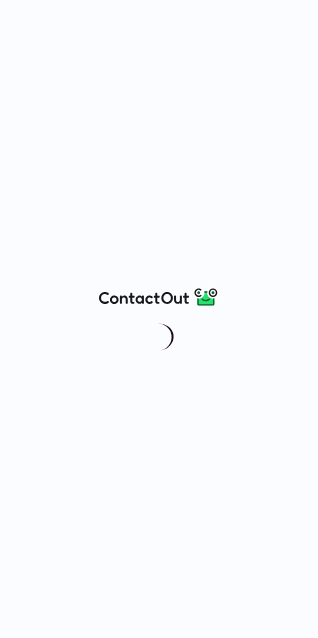 scroll, scrollTop: 0, scrollLeft: 0, axis: both 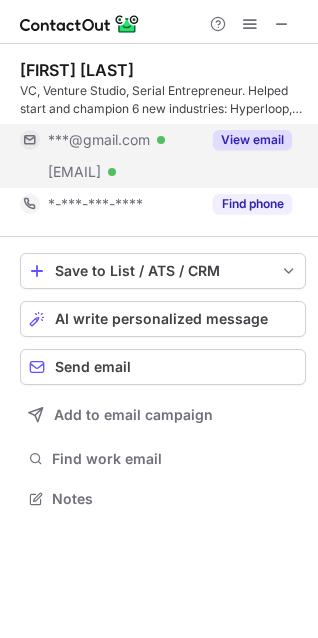 click on "View email" at bounding box center (252, 140) 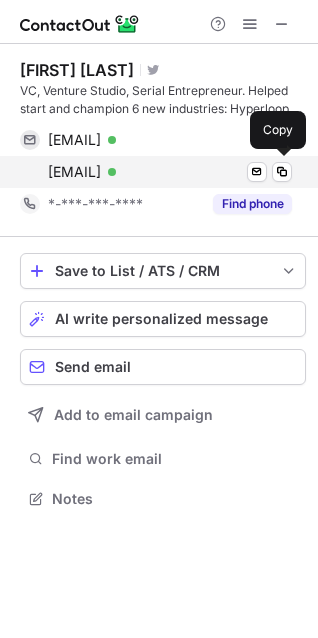 click on "[EMAIL] Verified" at bounding box center [170, 172] 